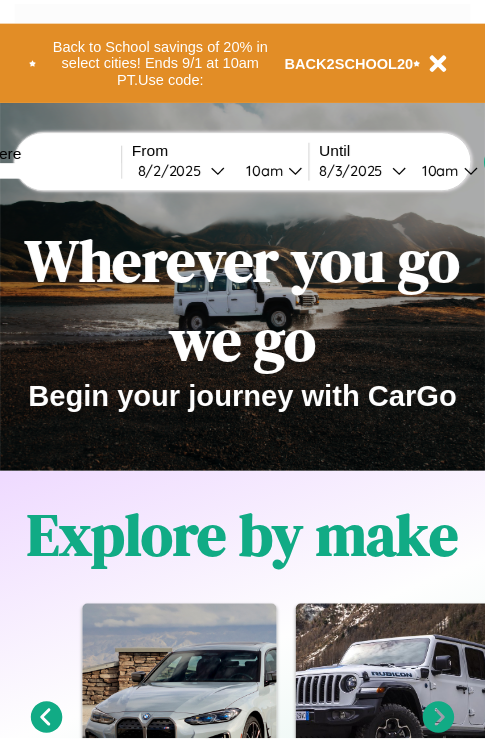 scroll, scrollTop: 0, scrollLeft: 0, axis: both 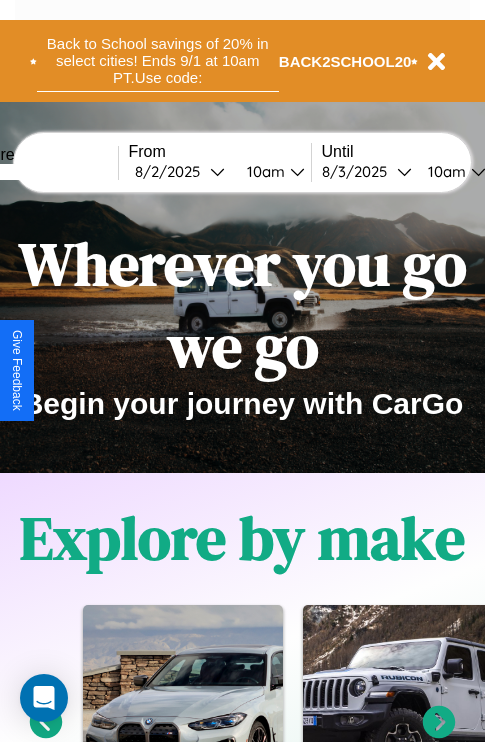 click on "Back to School savings of 20% in select cities! Ends 9/1 at 10am PT.  Use code:" at bounding box center (158, 61) 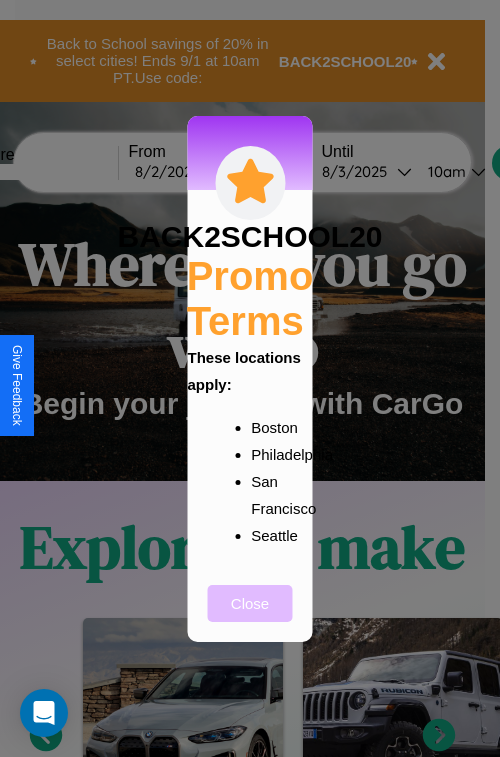 click on "Close" at bounding box center [250, 603] 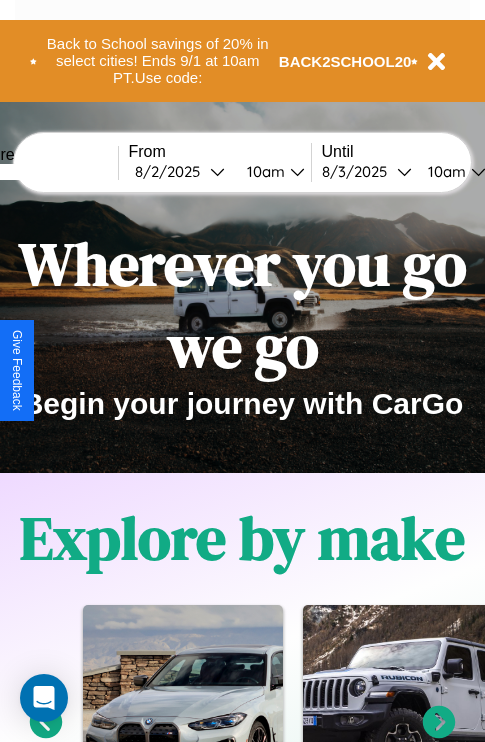 click at bounding box center [43, 172] 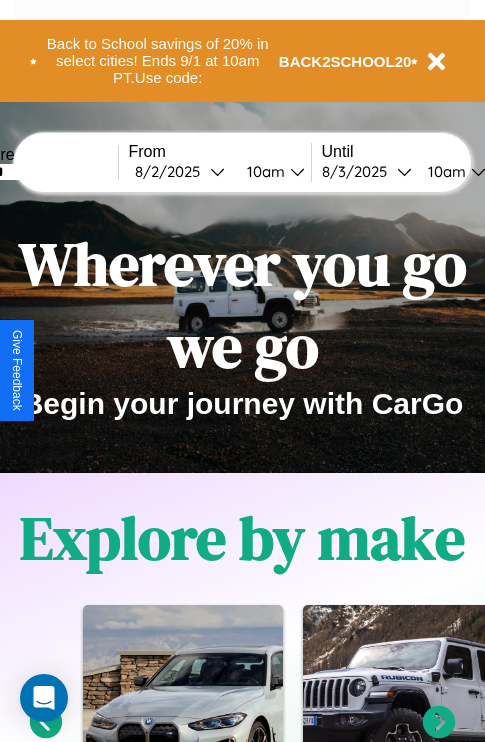 type on "******" 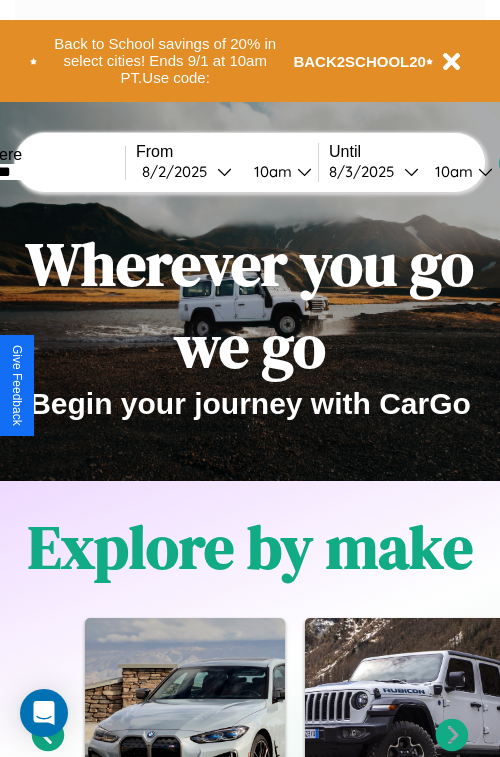 select on "*" 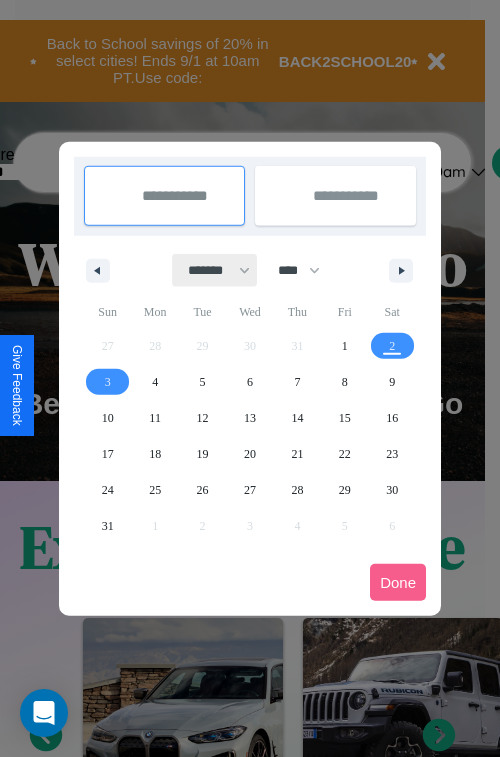 click on "******* ******** ***** ***** *** **** **** ****** ********* ******* ******** ********" at bounding box center (215, 270) 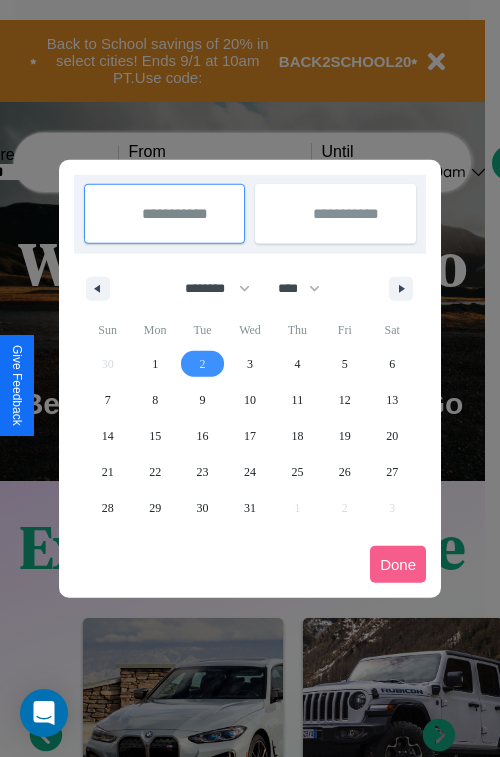 click on "2" at bounding box center (203, 364) 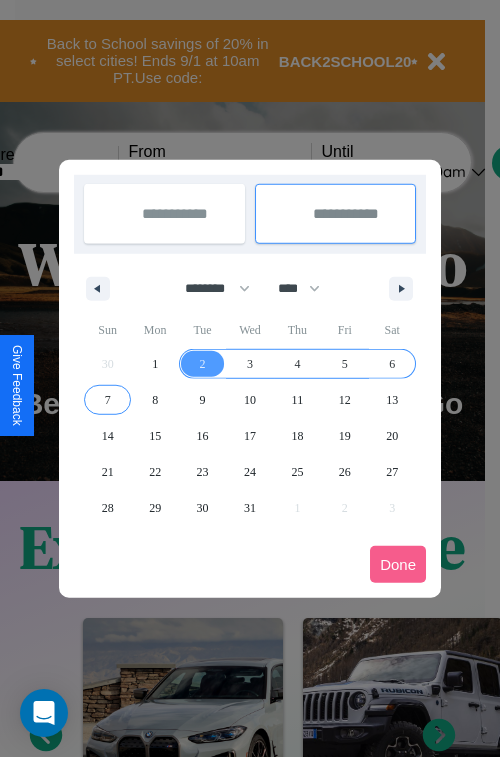 click on "7" at bounding box center [108, 400] 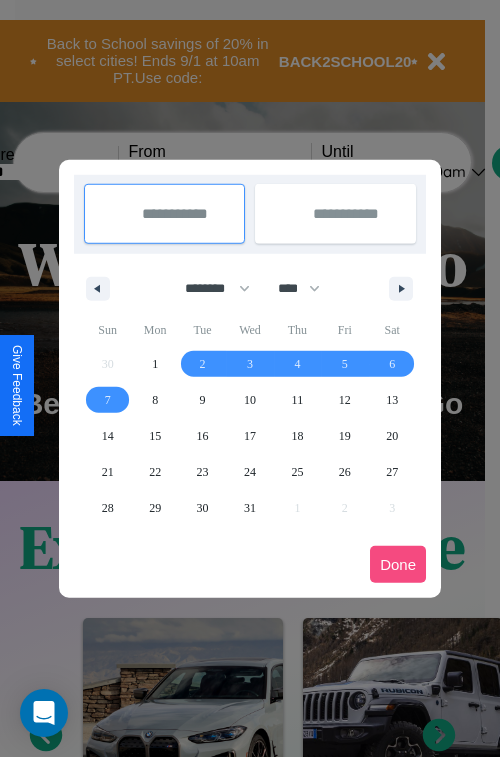 click on "Done" at bounding box center [398, 564] 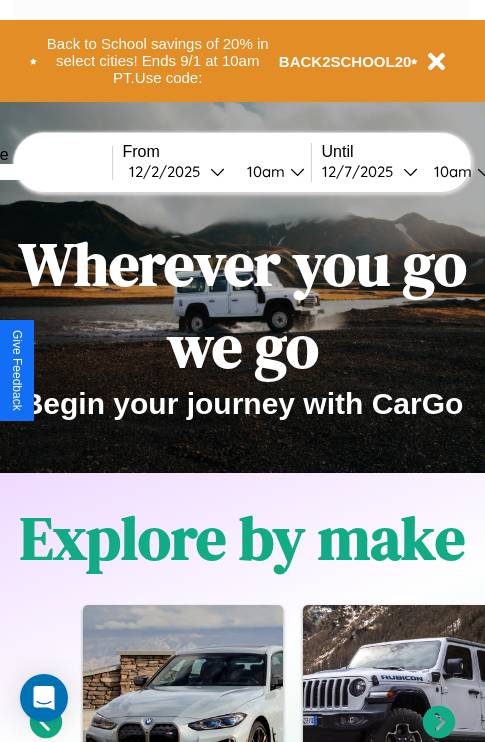 scroll, scrollTop: 0, scrollLeft: 74, axis: horizontal 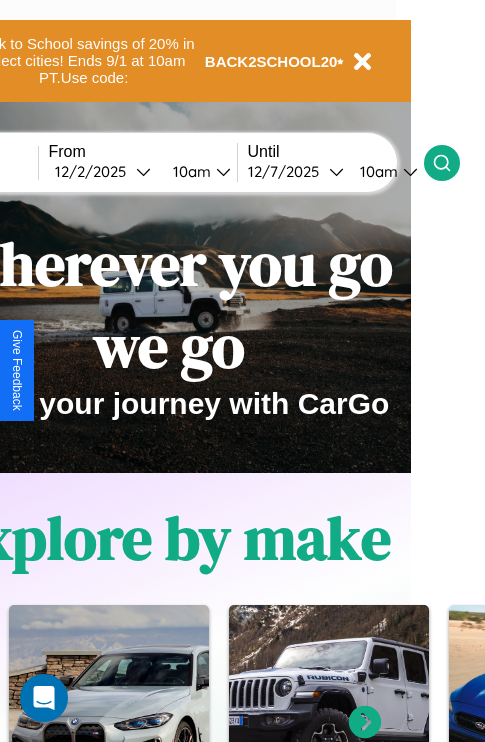 click 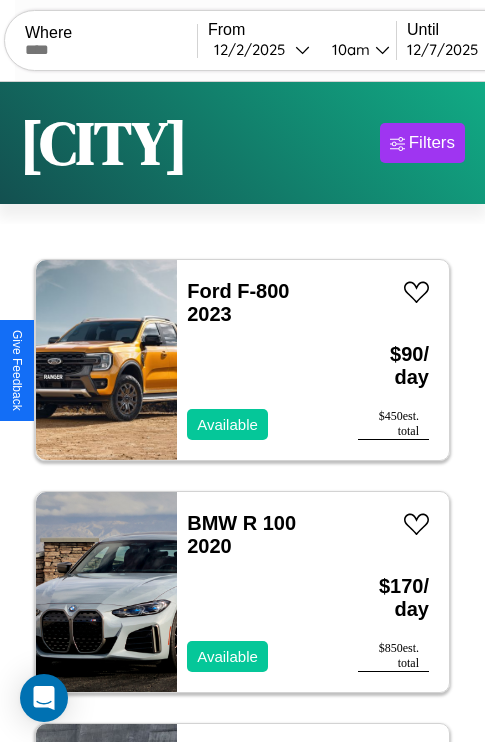scroll, scrollTop: 50, scrollLeft: 0, axis: vertical 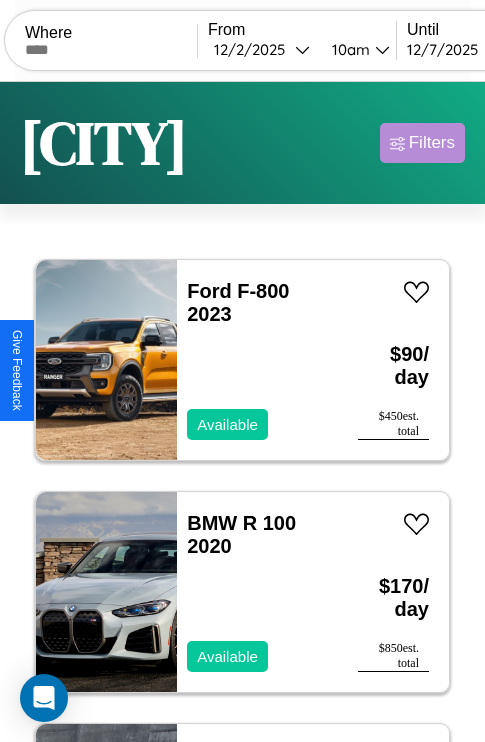 click on "Filters" at bounding box center [432, 143] 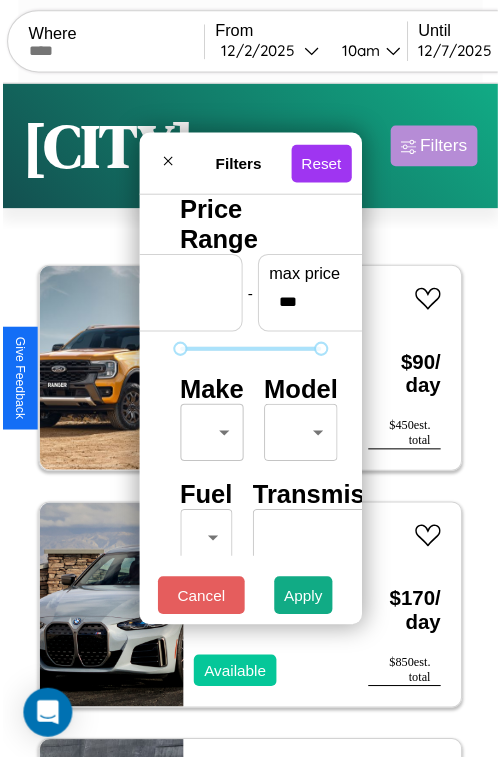 scroll, scrollTop: 59, scrollLeft: 0, axis: vertical 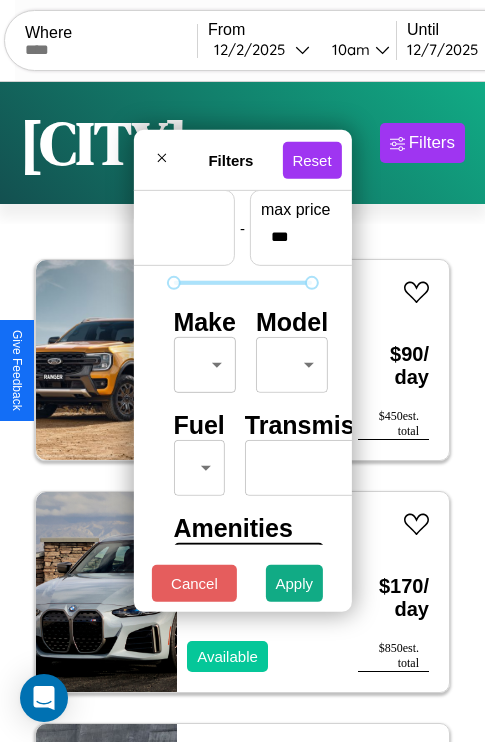 click on "CarGo Where From 12 / 2 / 2025 10am Until 12 / 7 / 2025 10am Become a Host Login Sign Up Berlin Filters 120  cars in this area These cars can be picked up in this city. Ford   F-800   2023 Available $ 90  / day $ 450  est. total BMW   R 100   2020 Available $ 170  / day $ 850  est. total Mazda   MX-6   2016 Available $ 100  / day $ 500  est. total Jaguar   XE   2018 Available $ 160  / day $ 800  est. total Alfa Romeo   8C Competizione Spider   2021 Available $ 170  / day $ 850  est. total Aston Martin   Lagonda   2014 Available $ 200  / day $ 1000  est. total Tesla   Cybertruck   2014 Available $ 120  / day $ 600  est. total Subaru   Justy   2024 Available $ 110  / day $ 550  est. total Ferrari   456 MGTA   2020 Available $ 160  / day $ 800  est. total Aston Martin   DB7   2022 Unavailable $ 200  / day $ 1000  est. total Subaru   XV CrossTrek   2023 Available $ 150  / day $ 750  est. total Honda   NH80   2022 Available $ 210  / day $ 1050  est. total Nissan   PULSAR   2014 Available $ 60  / day $ 300 Toyota" at bounding box center [242, 412] 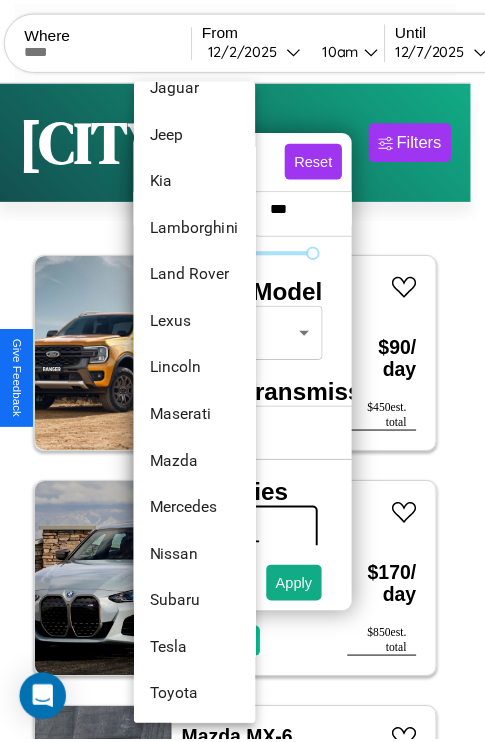 scroll, scrollTop: 1083, scrollLeft: 0, axis: vertical 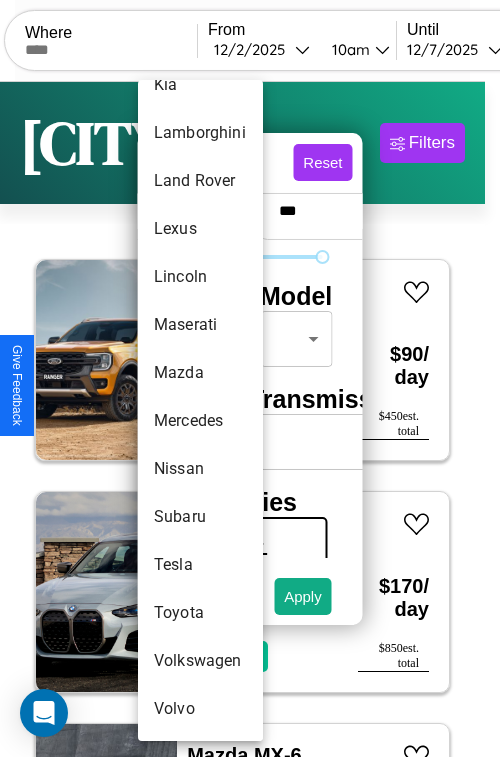 click on "Volvo" at bounding box center [200, 709] 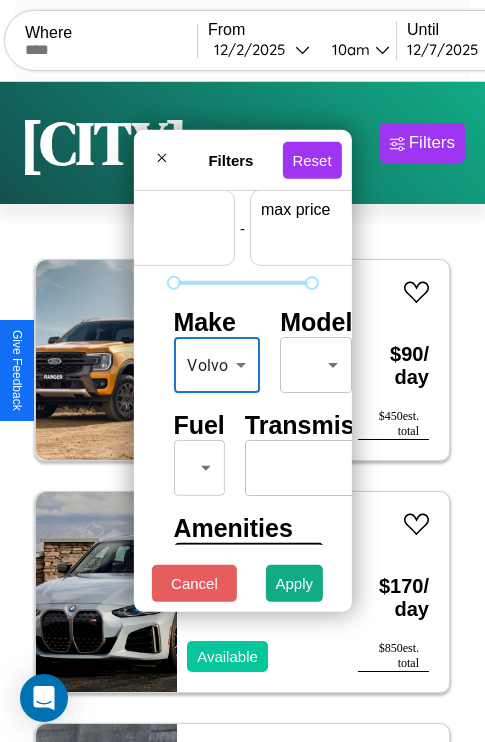 scroll, scrollTop: 59, scrollLeft: 124, axis: both 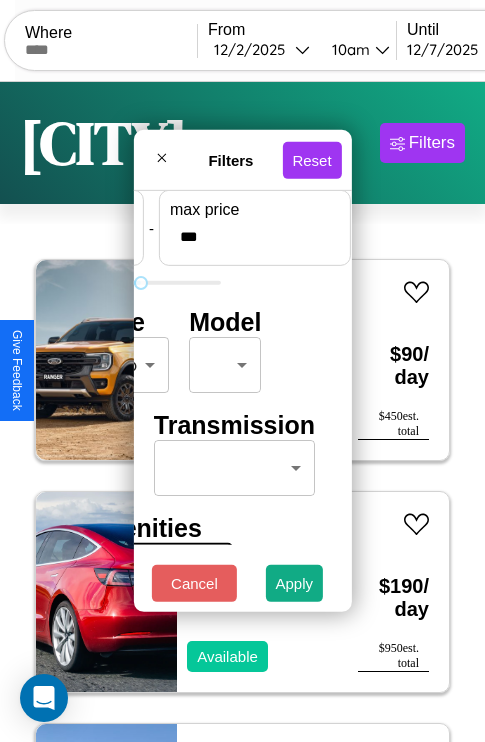type on "***" 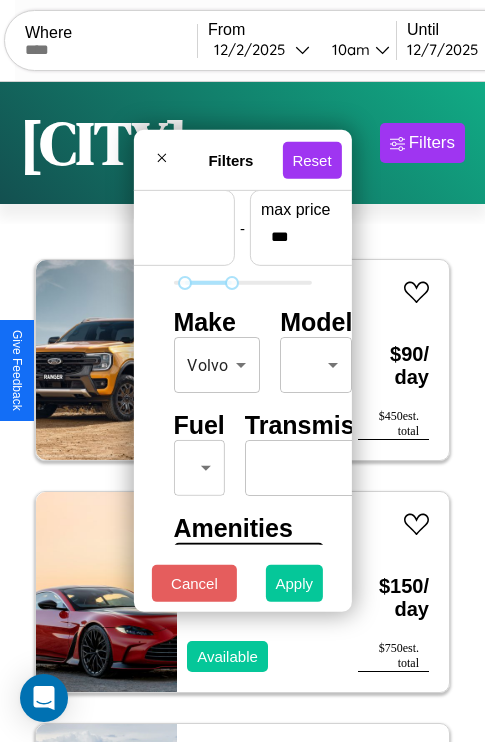 type on "**" 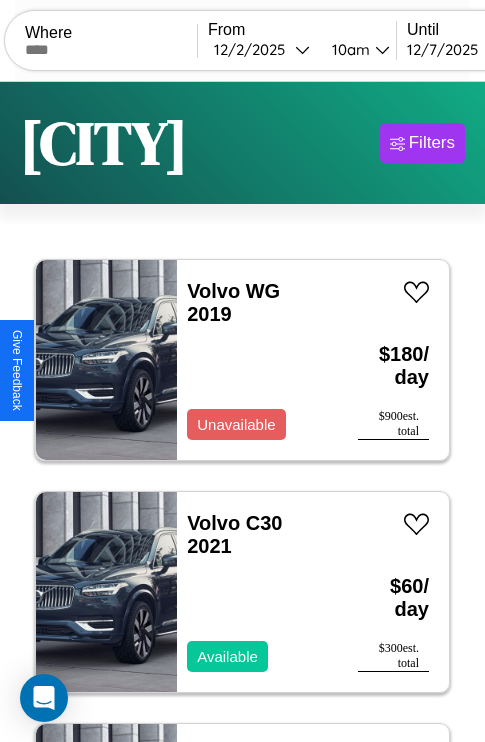 scroll, scrollTop: 95, scrollLeft: 0, axis: vertical 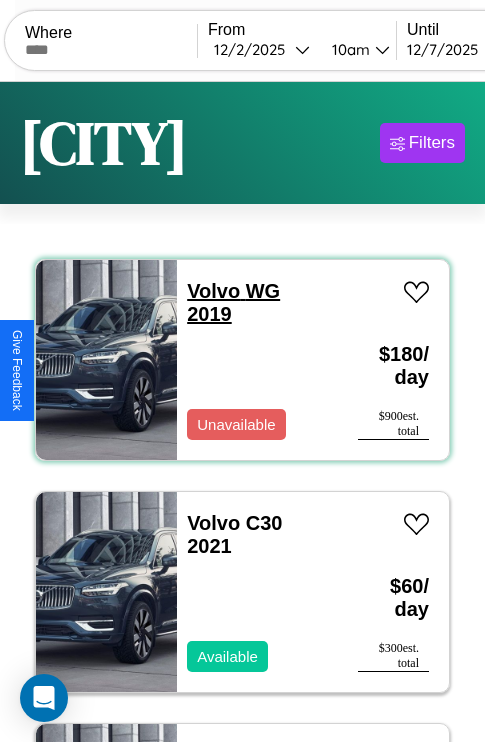 click on "Volvo   WG   2019" at bounding box center (233, 302) 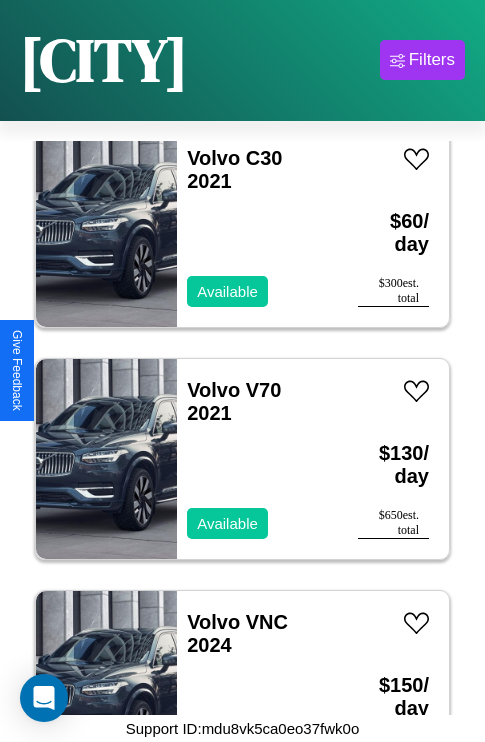 scroll, scrollTop: 307, scrollLeft: 0, axis: vertical 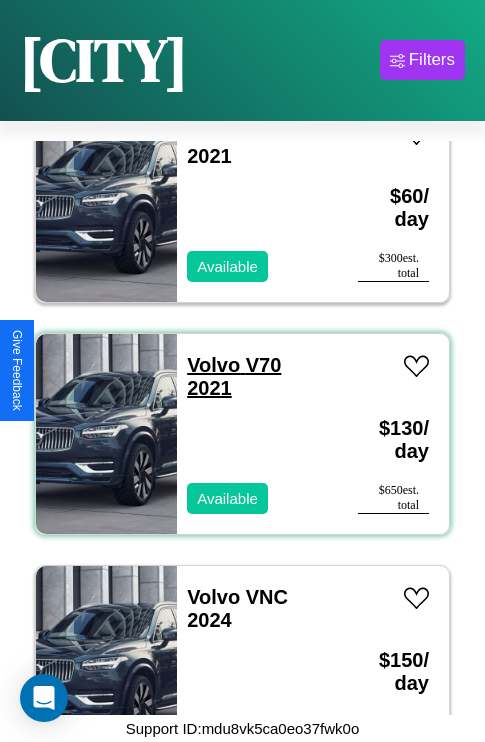 click on "Volvo   V70   2021" at bounding box center (234, 376) 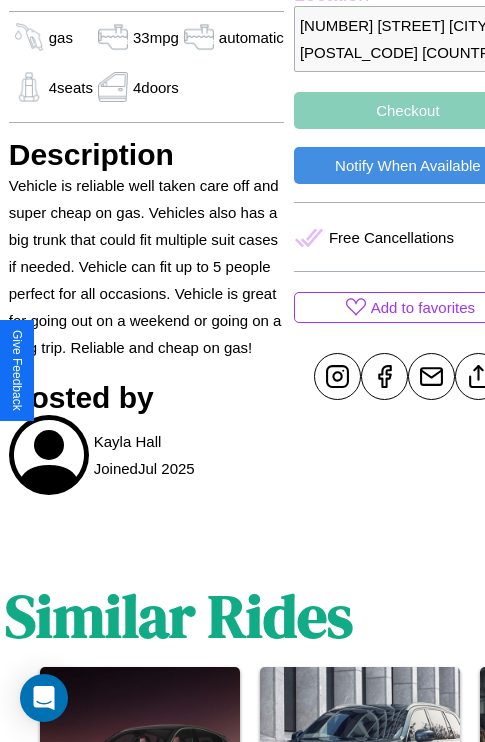 scroll, scrollTop: 704, scrollLeft: 64, axis: both 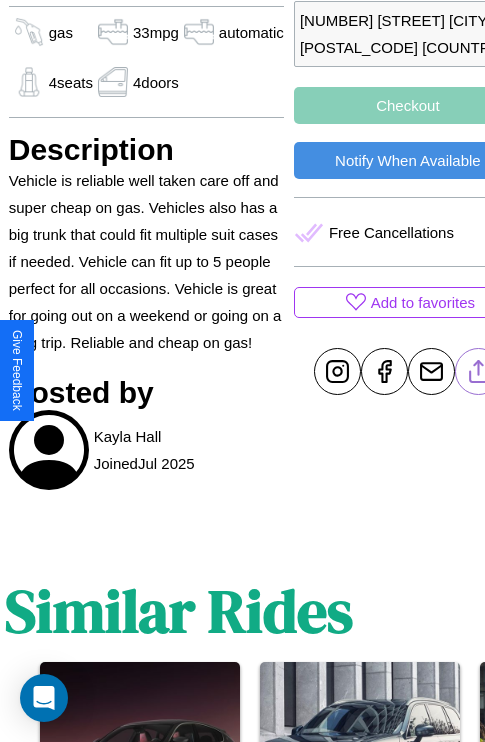 click 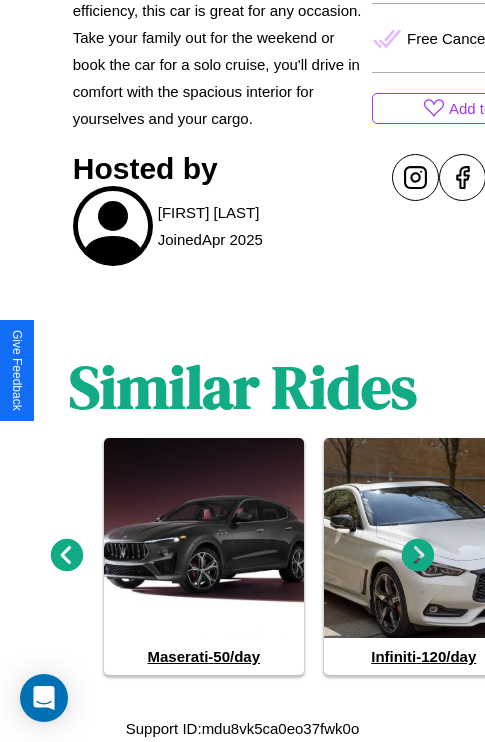 scroll, scrollTop: 888, scrollLeft: 0, axis: vertical 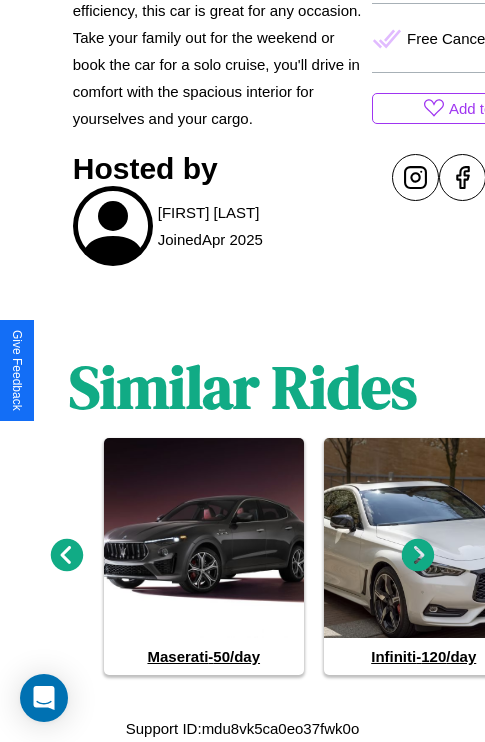 click 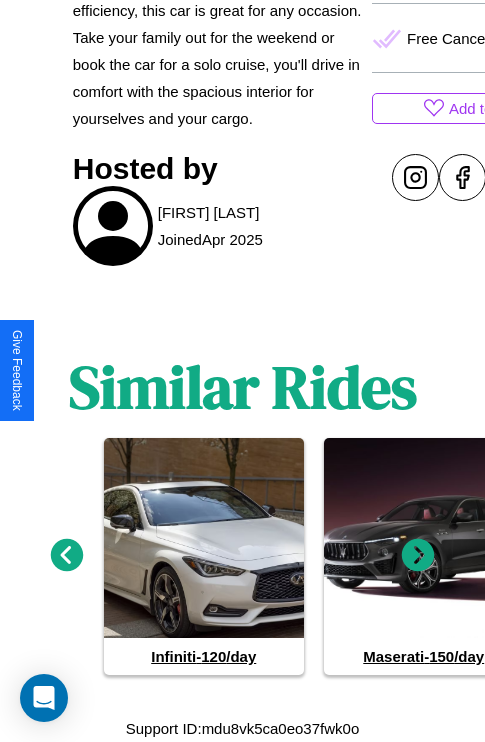 scroll, scrollTop: 649, scrollLeft: 87, axis: both 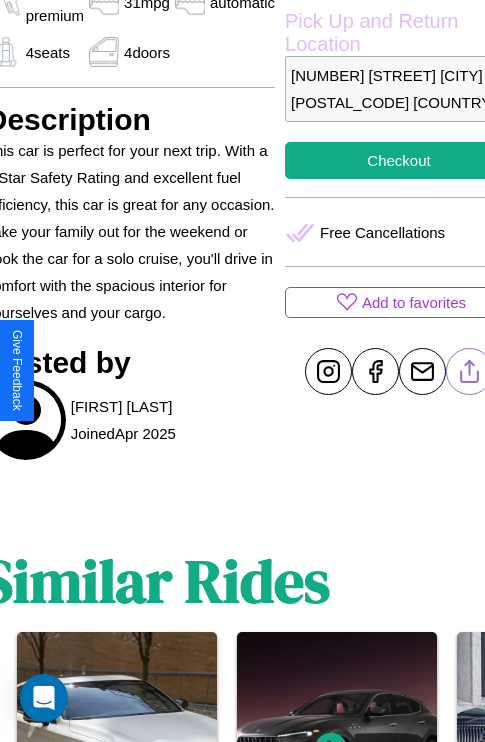 click 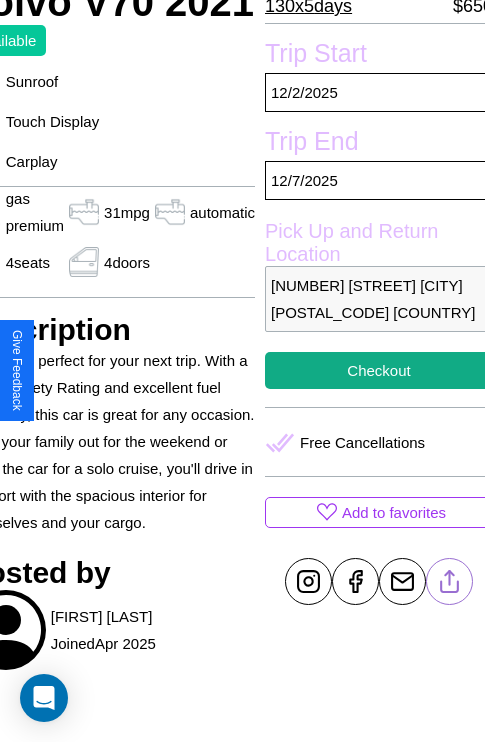scroll, scrollTop: 438, scrollLeft: 107, axis: both 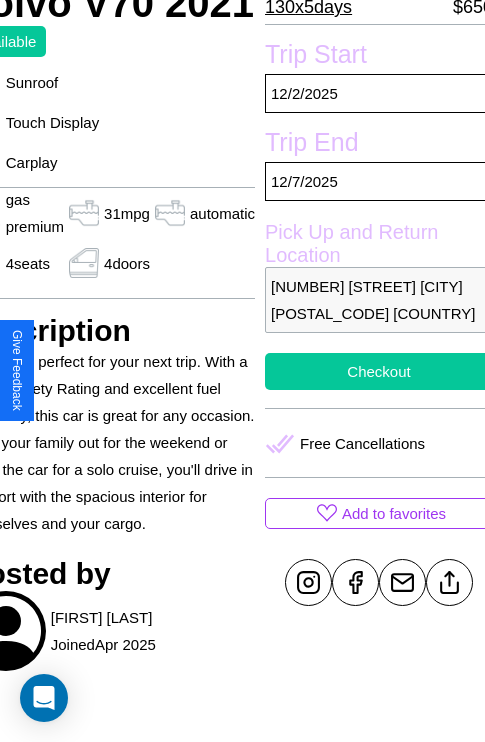 click on "Checkout" at bounding box center (379, 371) 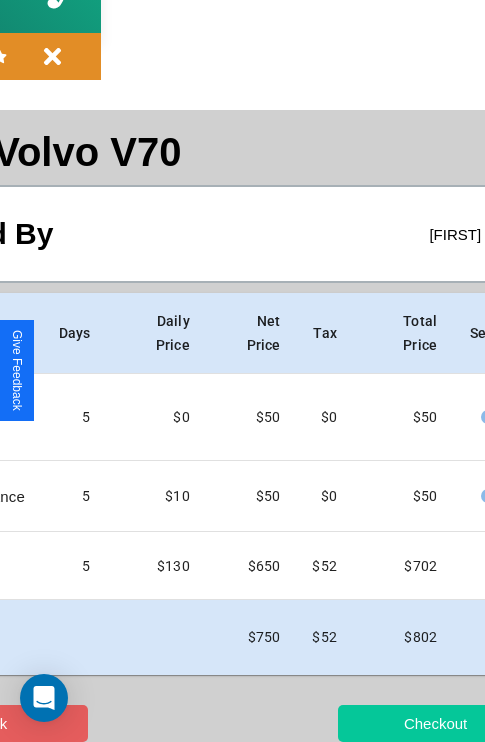 click on "Checkout" at bounding box center [435, 723] 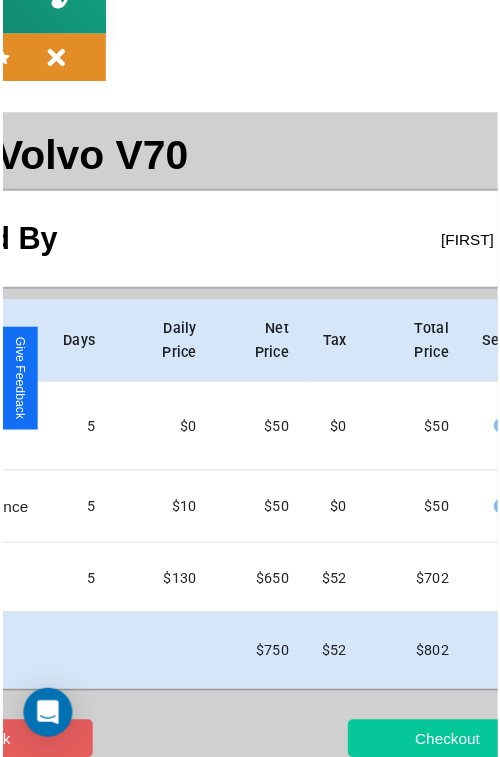 scroll, scrollTop: 0, scrollLeft: 0, axis: both 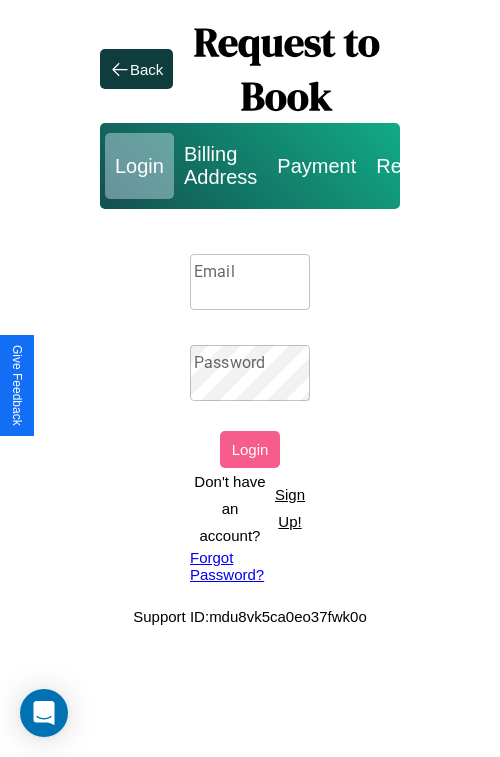 click on "Sign Up!" at bounding box center (290, 508) 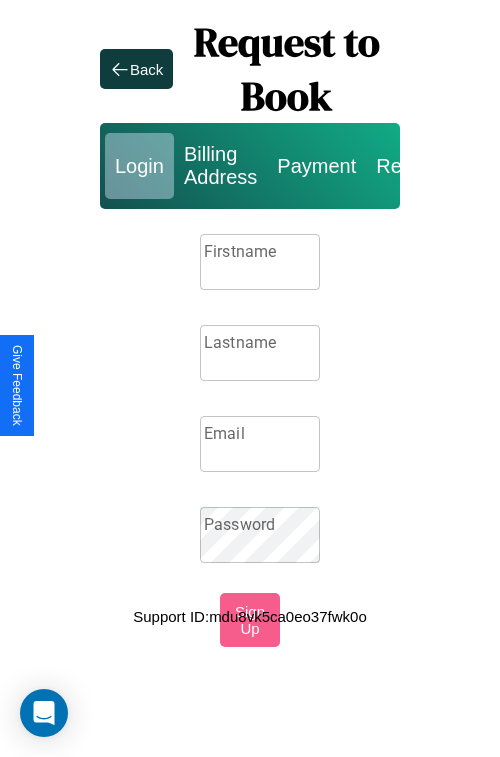 click on "Firstname" at bounding box center (260, 262) 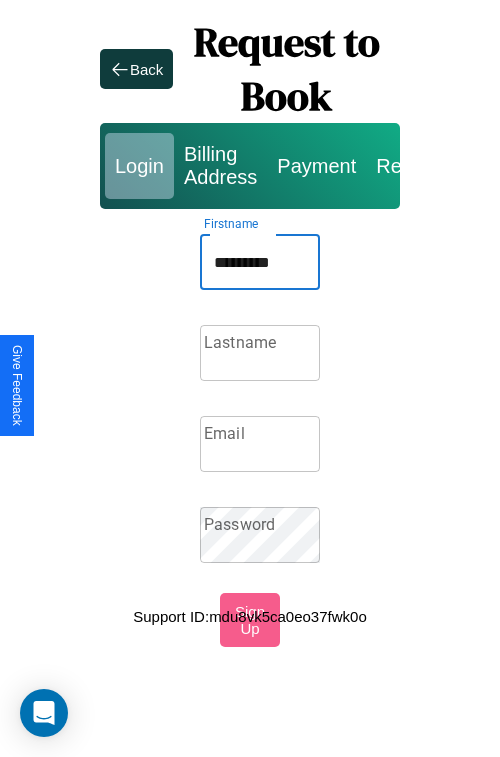 type on "*********" 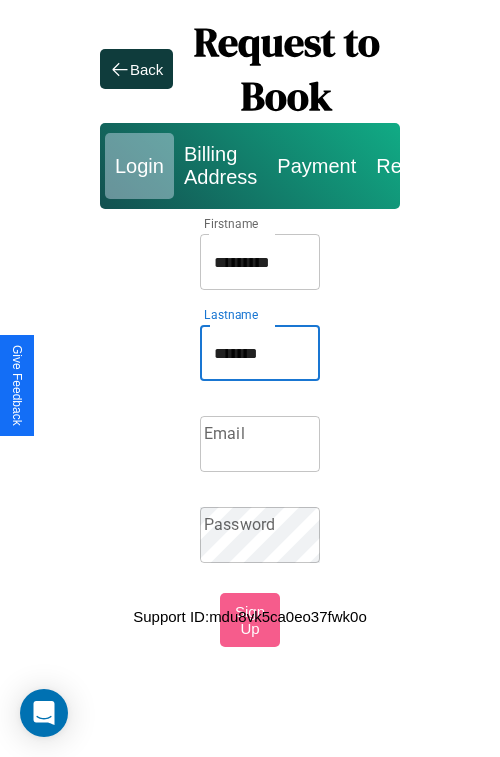 type on "*******" 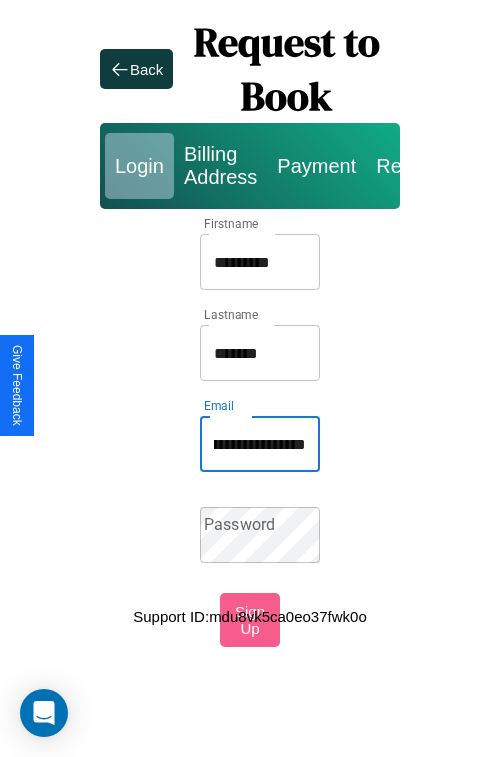 scroll, scrollTop: 0, scrollLeft: 144, axis: horizontal 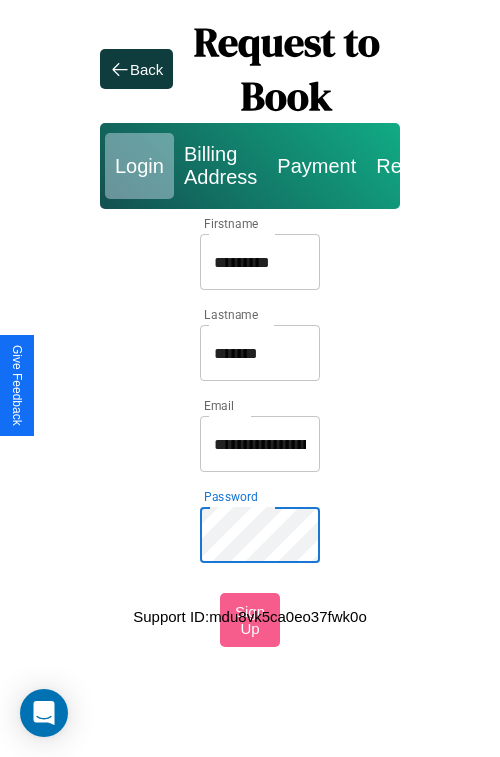 click on "*********" at bounding box center (260, 262) 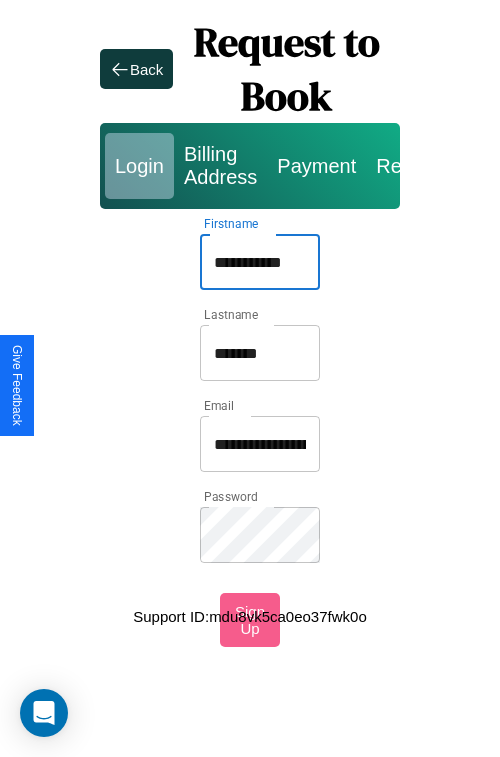 type on "**********" 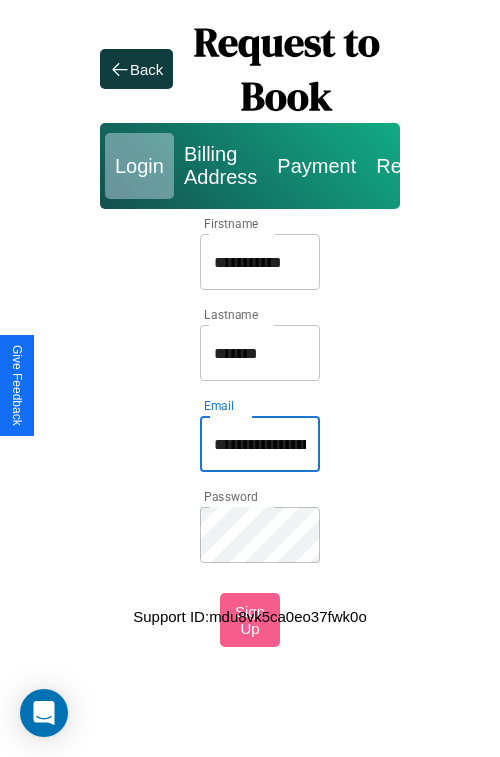 click on "**********" at bounding box center (260, 444) 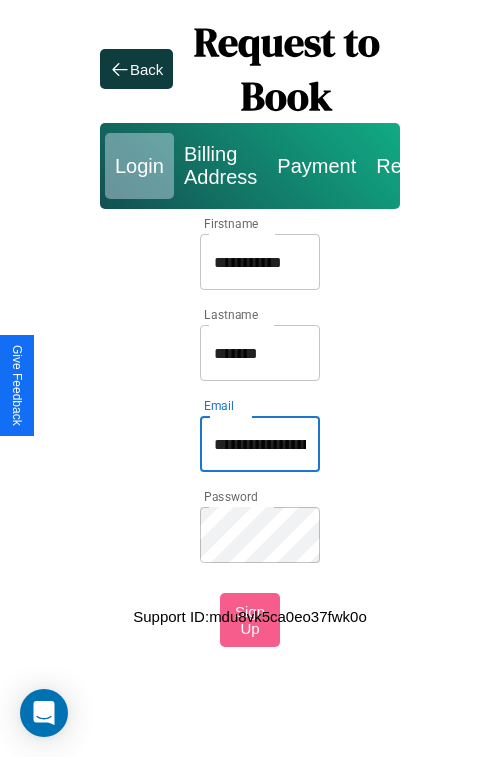 type on "**********" 